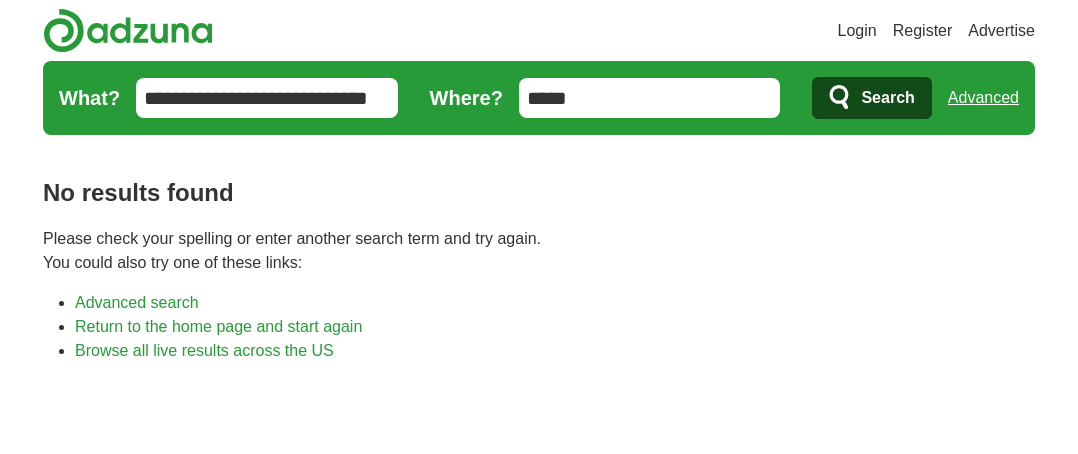 scroll, scrollTop: 0, scrollLeft: 0, axis: both 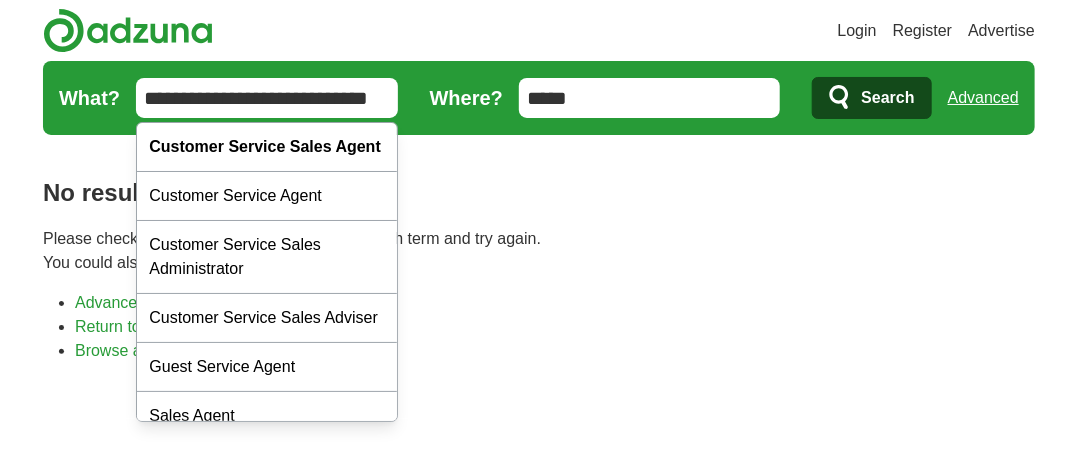 click on "**********" at bounding box center (267, 98) 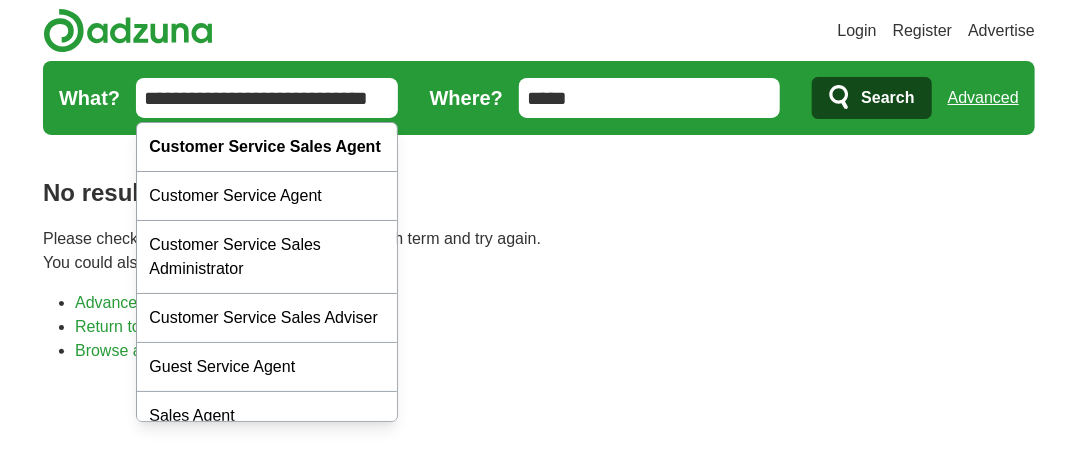 click on "No results found
Please check your spelling or enter another search term and try again. You could also try one of these links:
Advanced search
Return to the home page and start again
Browse all live results across the US" at bounding box center (539, 780) 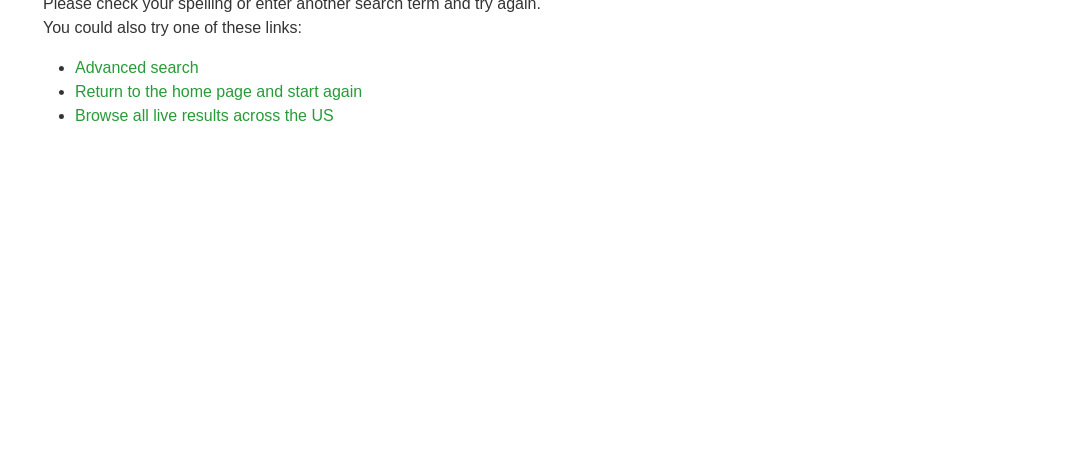 scroll, scrollTop: 0, scrollLeft: 0, axis: both 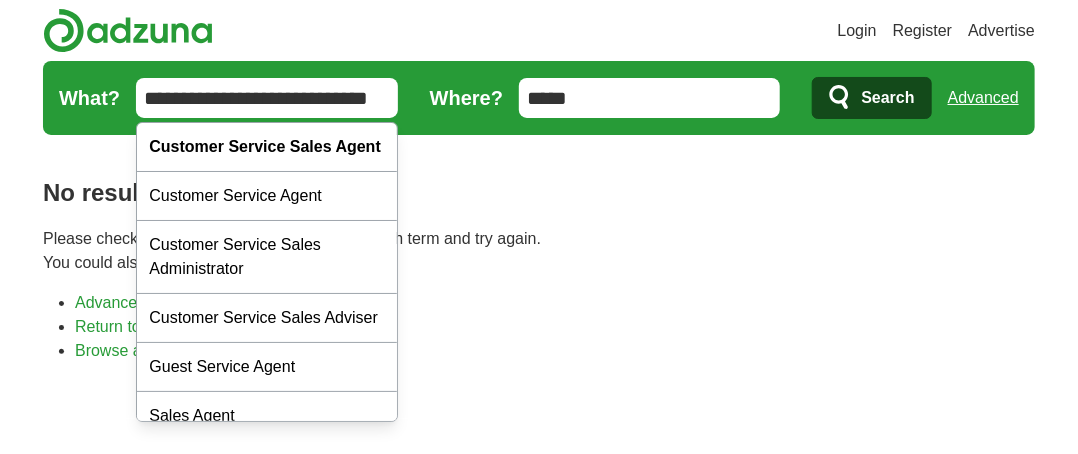 drag, startPoint x: 308, startPoint y: 98, endPoint x: 616, endPoint y: 115, distance: 308.4688 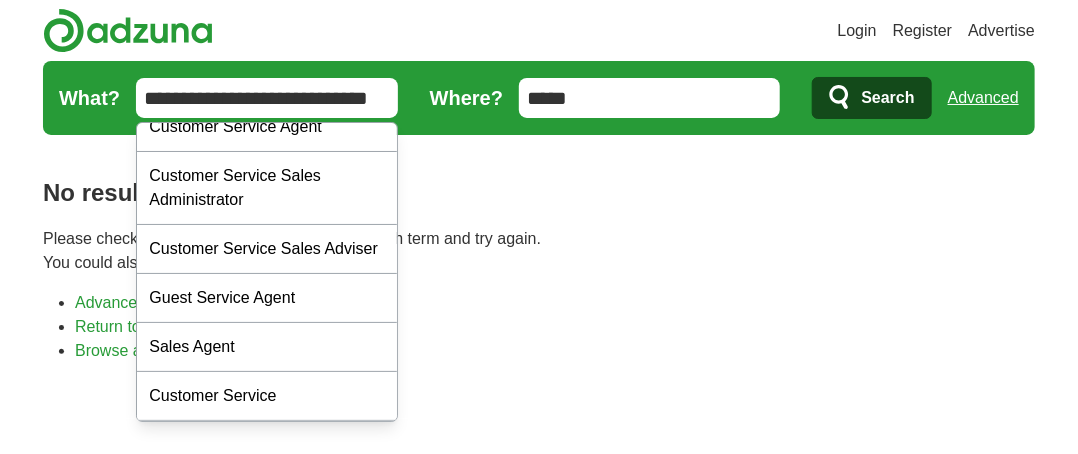 scroll, scrollTop: 115, scrollLeft: 0, axis: vertical 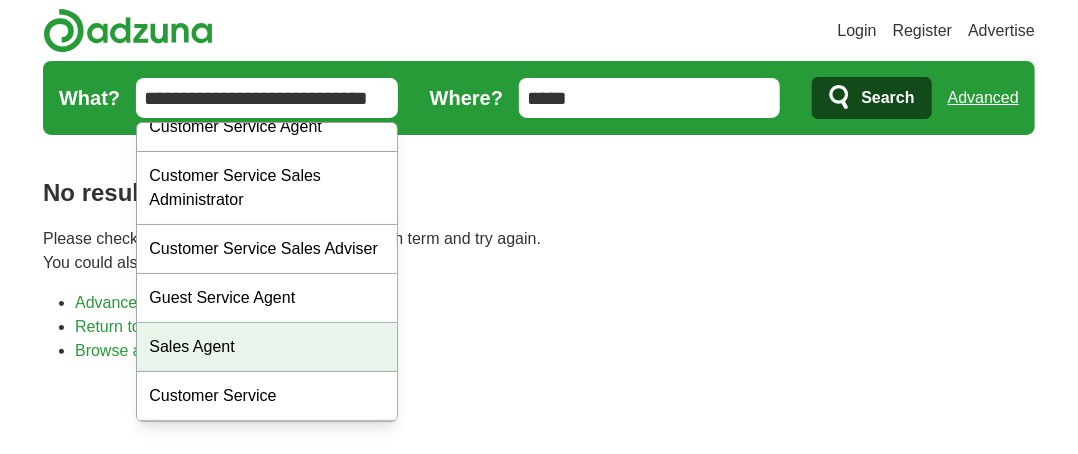 click on "Sales Agent" at bounding box center (267, 347) 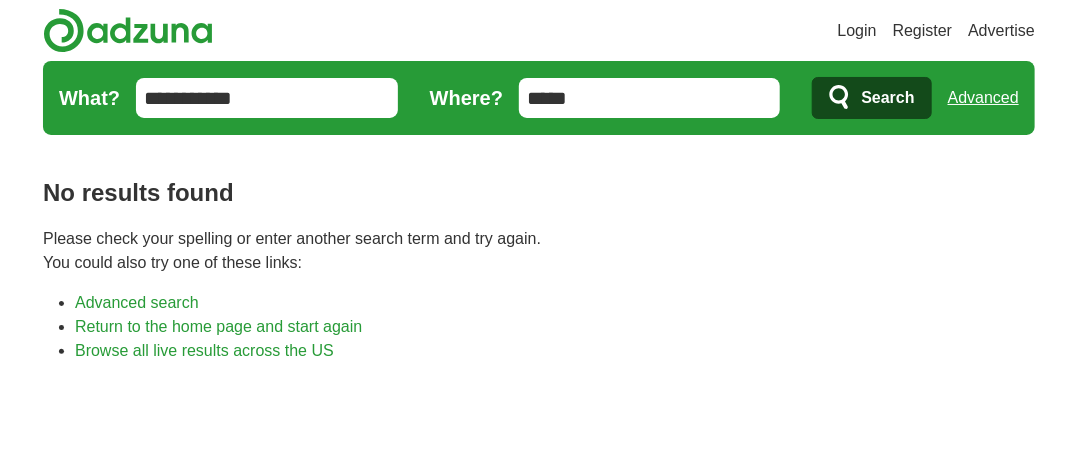 click on "Search" at bounding box center (887, 98) 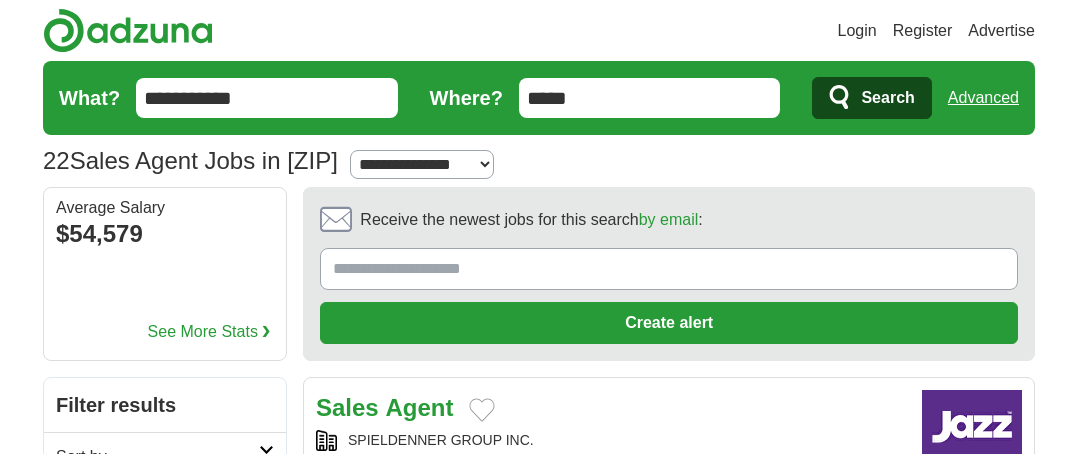 scroll, scrollTop: 0, scrollLeft: 0, axis: both 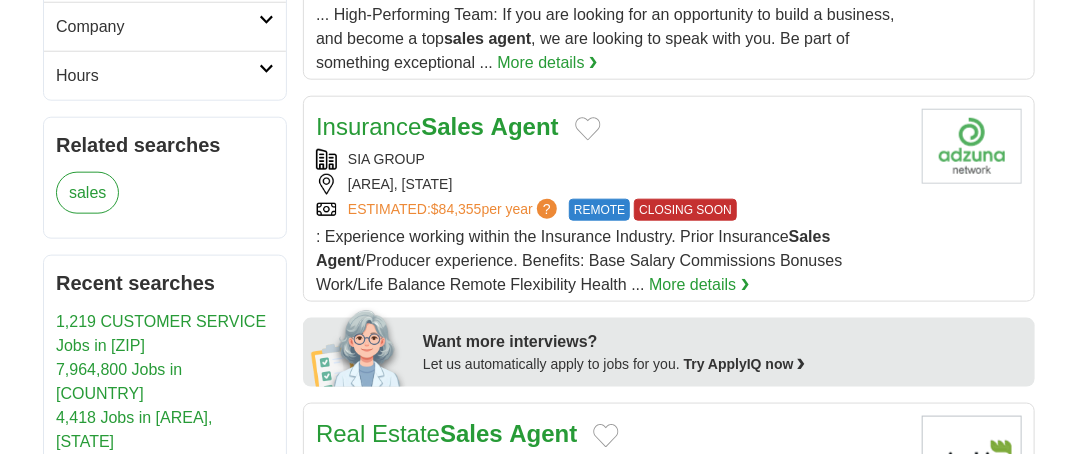 click on "Sales" at bounding box center [452, 126] 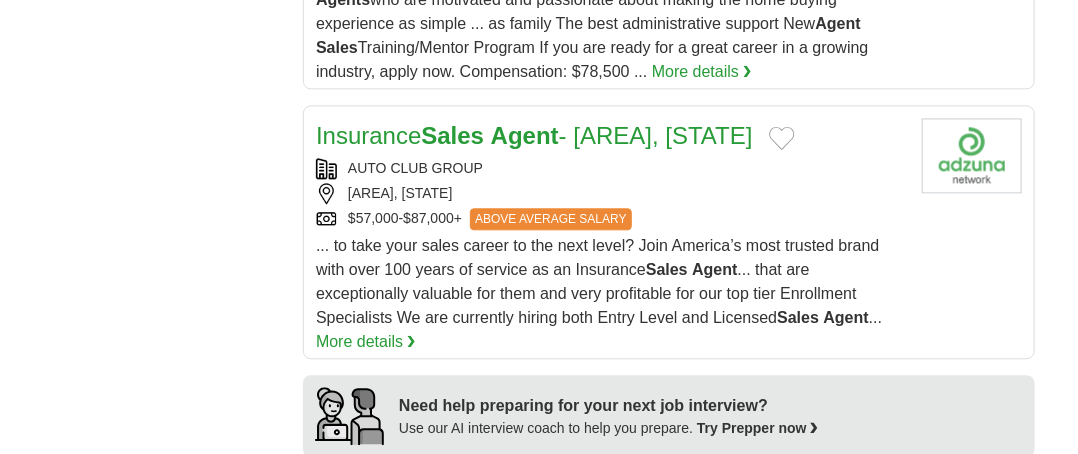 scroll, scrollTop: 1589, scrollLeft: 0, axis: vertical 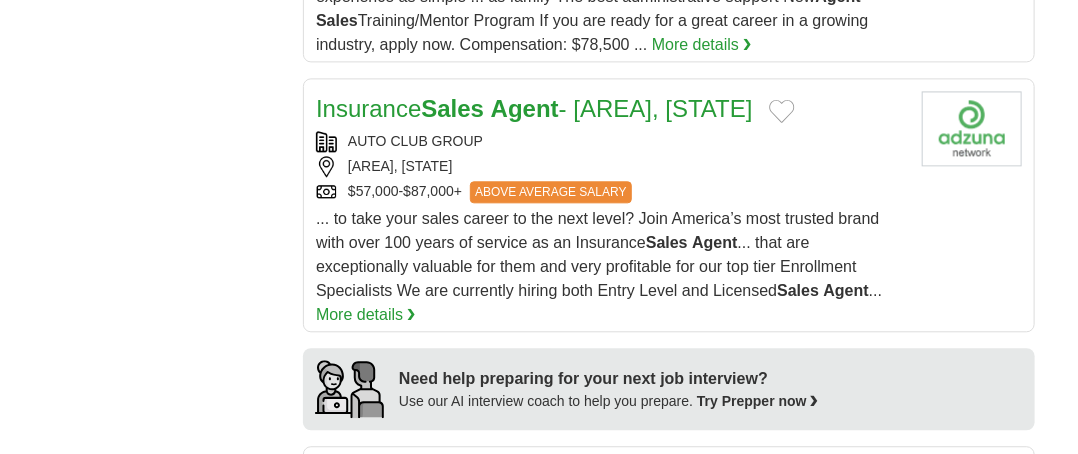 click on "Agent" at bounding box center (525, 108) 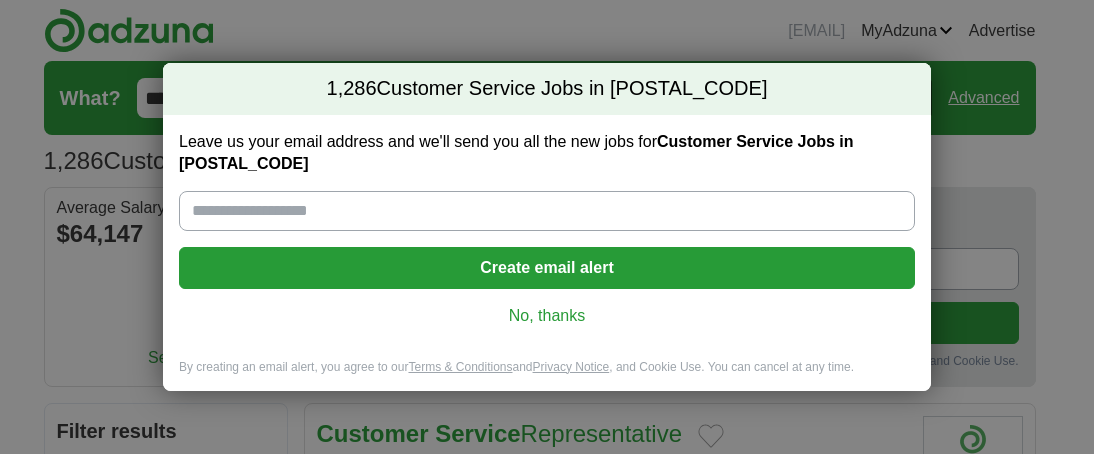scroll, scrollTop: 0, scrollLeft: 0, axis: both 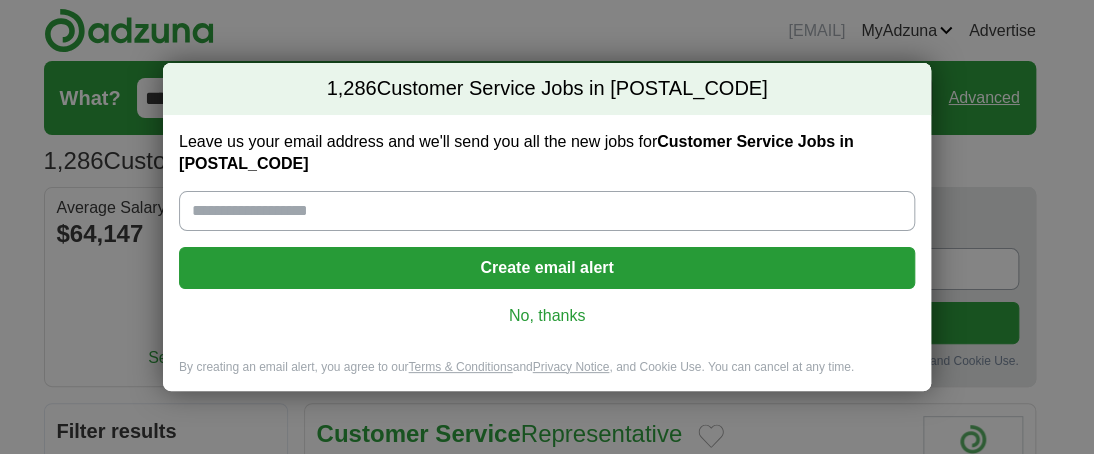 click on "Leave us your email address and we'll send you all the new jobs for  Customer Service  Jobs in 28409" at bounding box center [547, 211] 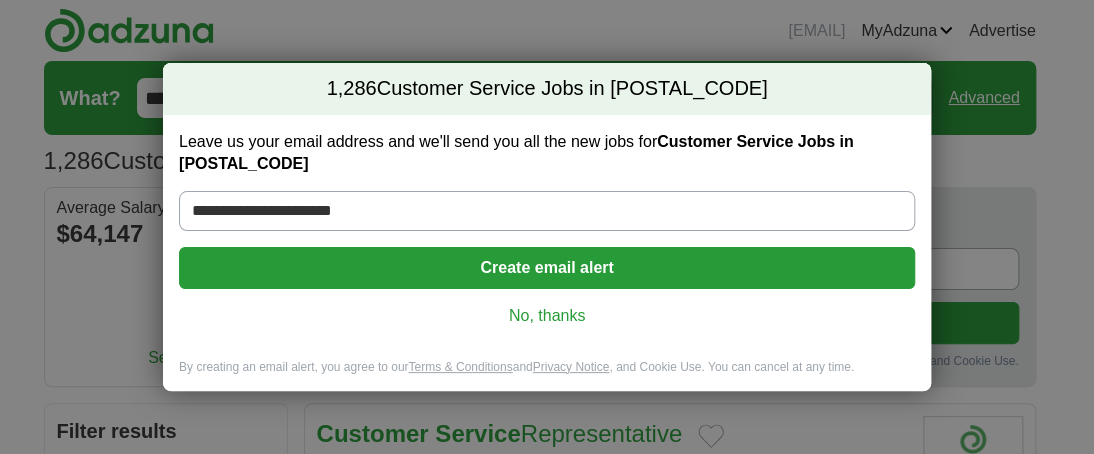 click on "Create email alert" at bounding box center [547, 268] 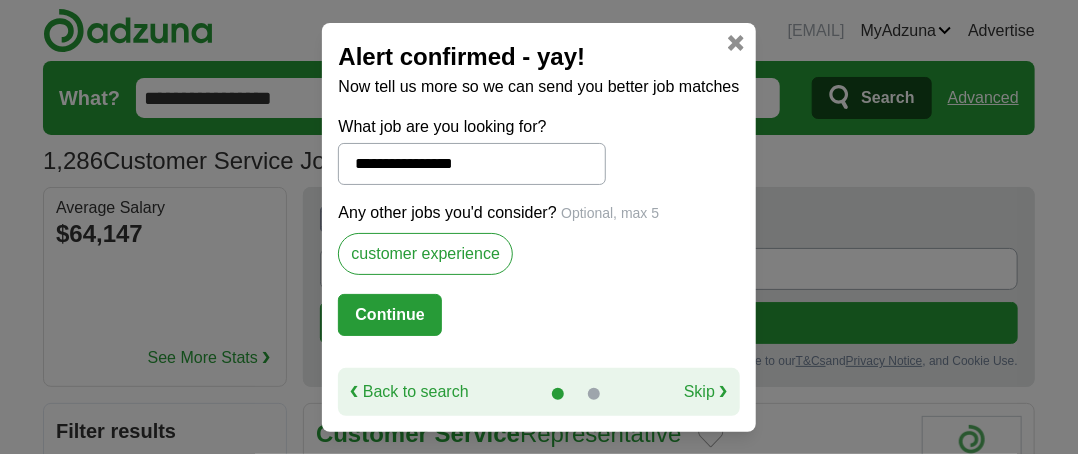 click on "customer experience" at bounding box center (425, 254) 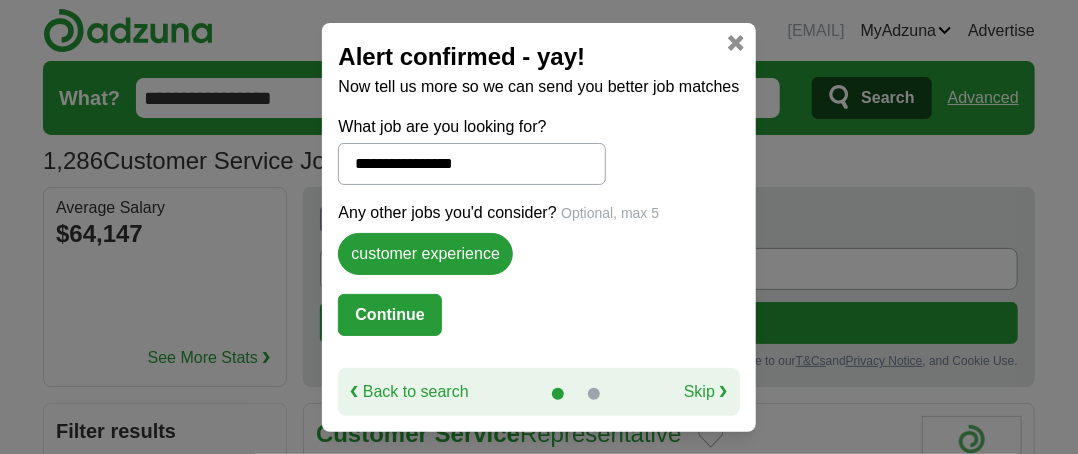 click on "customer experience" at bounding box center [425, 254] 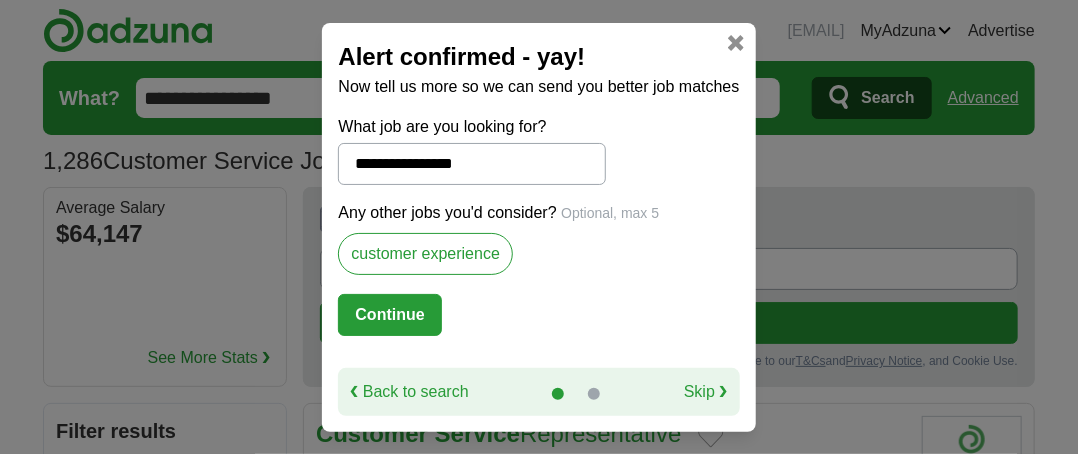 click on "customer experience" at bounding box center [425, 254] 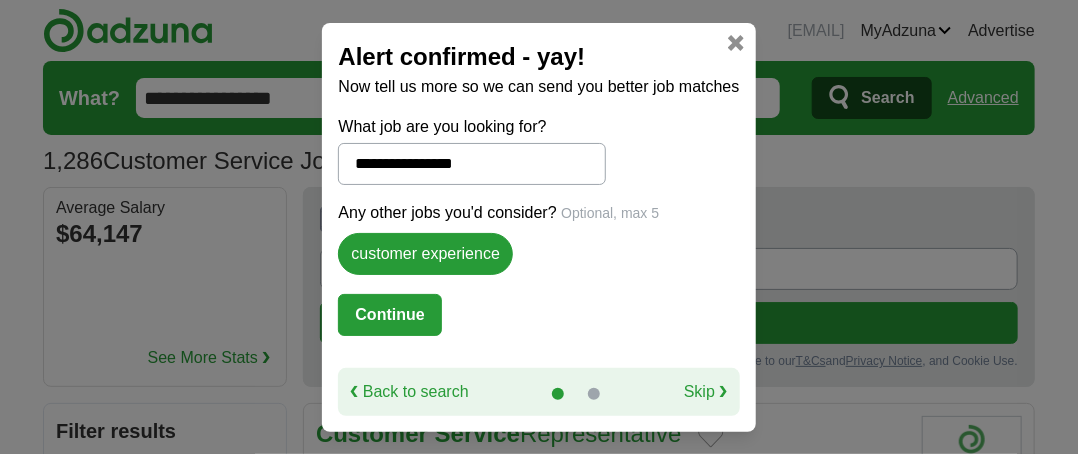 click on "Any other jobs you'd consider?   Optional, max 5 customer experience" at bounding box center [538, 247] 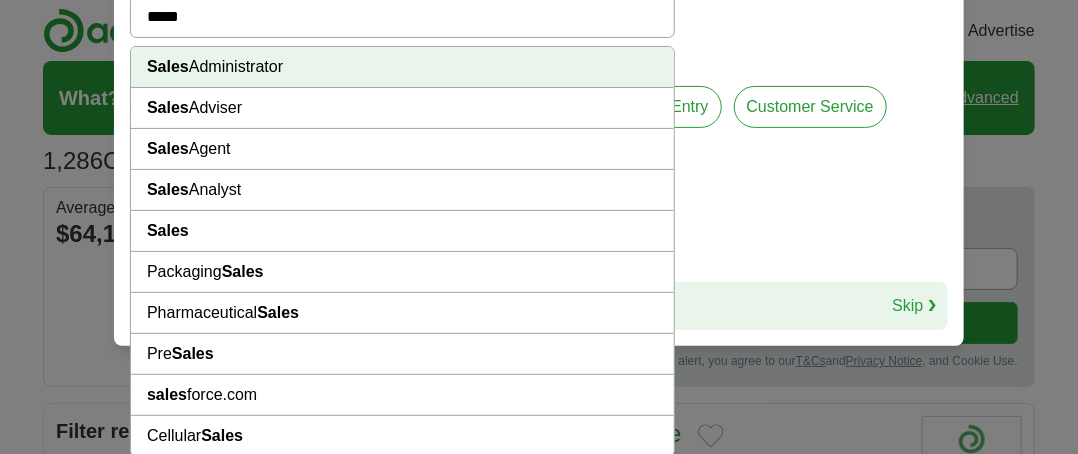 scroll, scrollTop: 117, scrollLeft: 0, axis: vertical 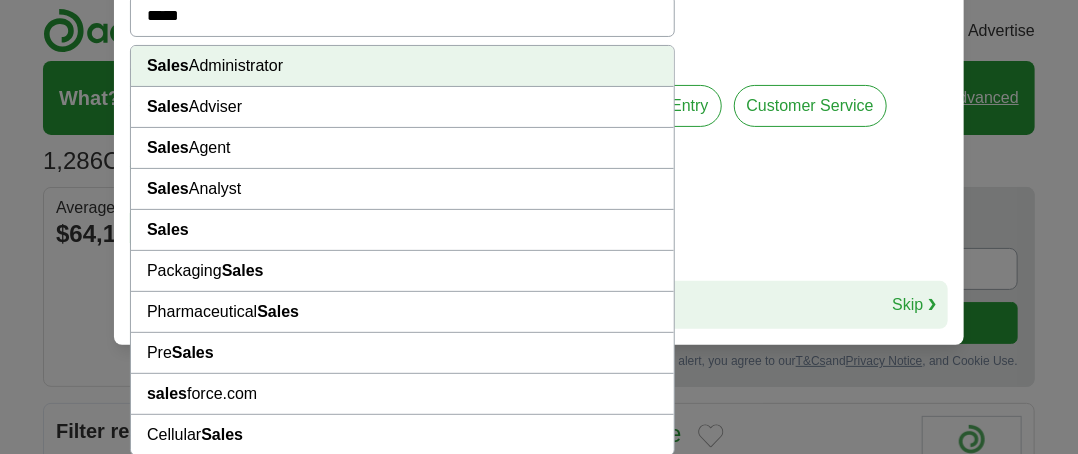 type on "*****" 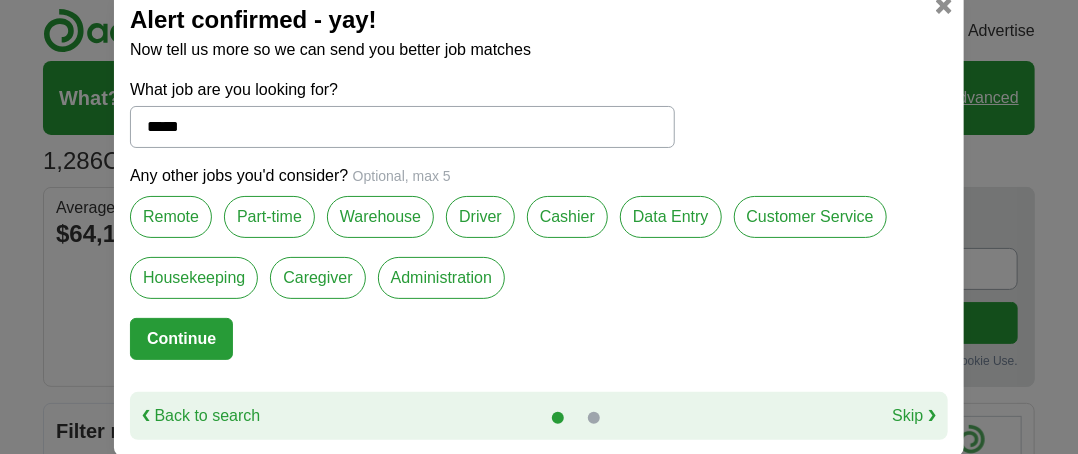click on "Part-time" at bounding box center [269, 217] 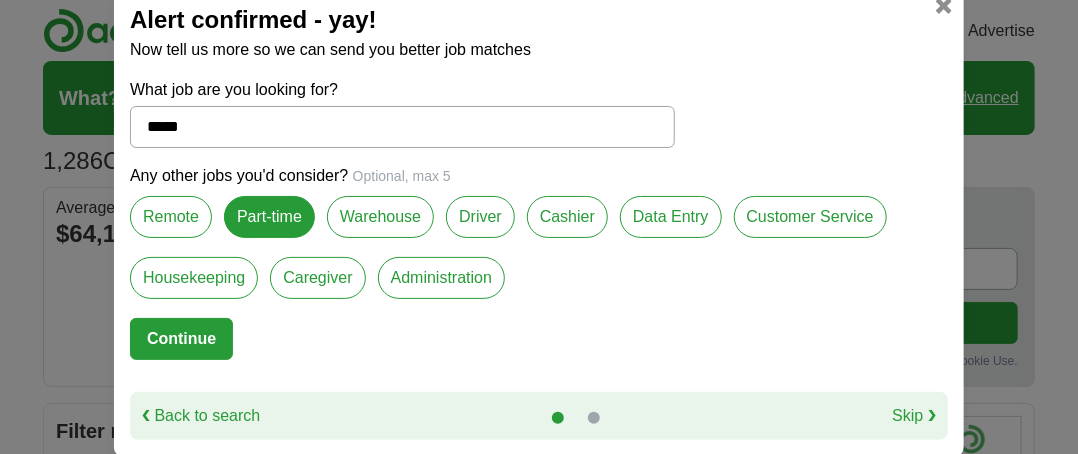 click on "Data Entry" at bounding box center (671, 217) 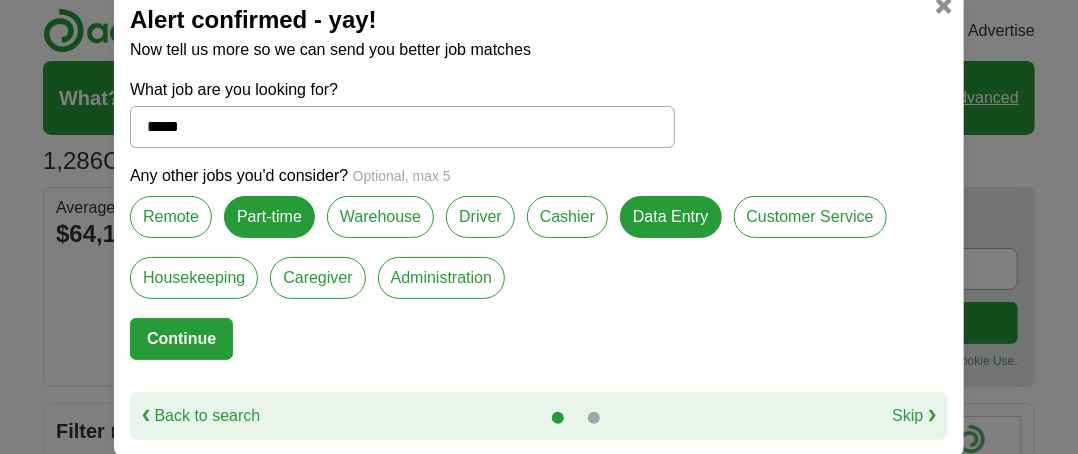 click on "Customer Service" at bounding box center (810, 217) 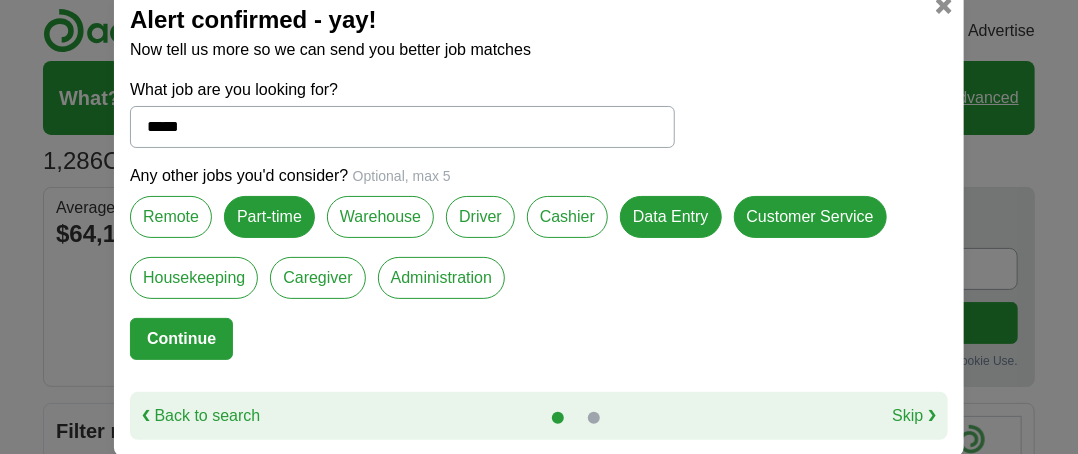 click on "Remote" at bounding box center (171, 217) 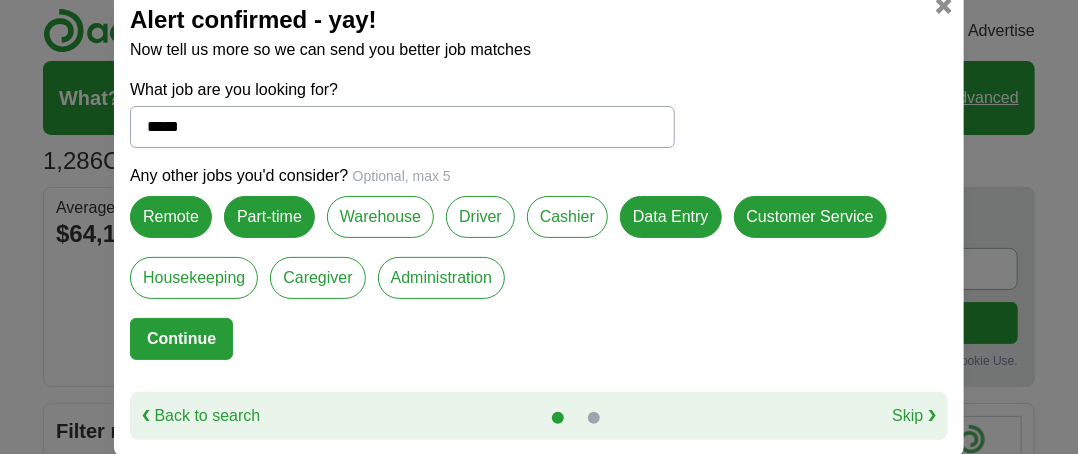 click on "Continue" at bounding box center [181, 339] 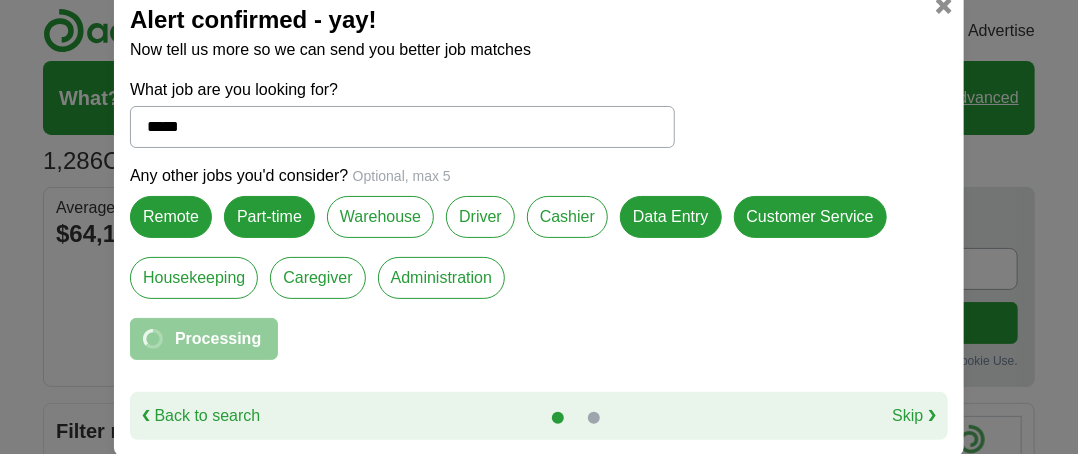 scroll, scrollTop: 0, scrollLeft: 0, axis: both 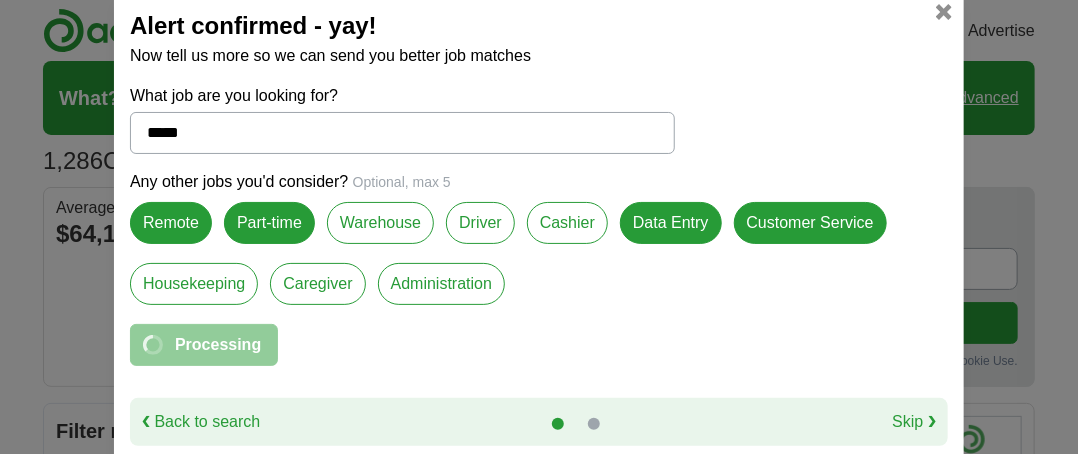 select on "**" 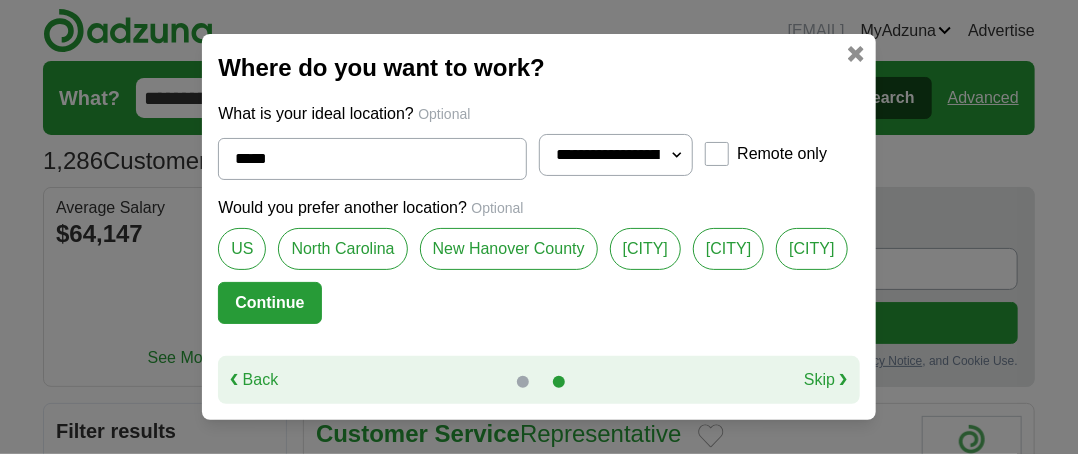 click on "New Hanover County" at bounding box center [509, 249] 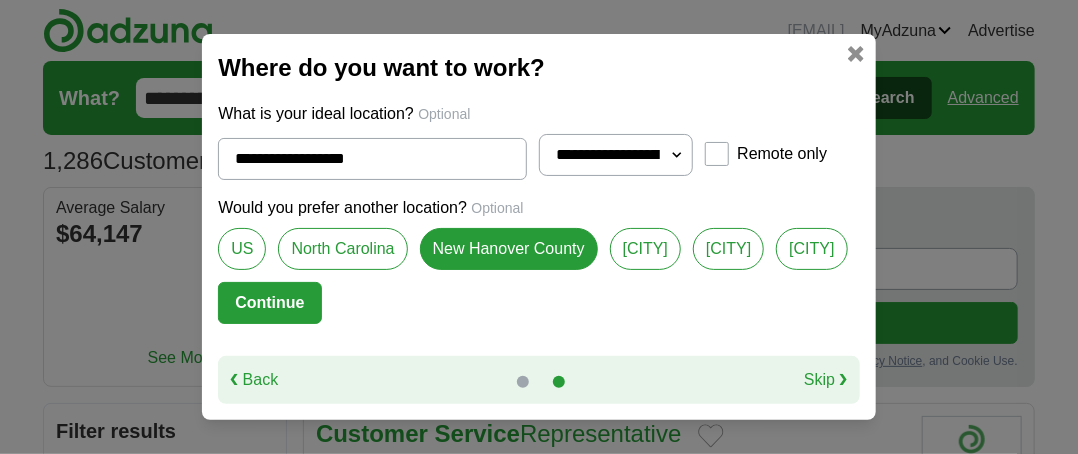click on "[AREA]" at bounding box center [645, 249] 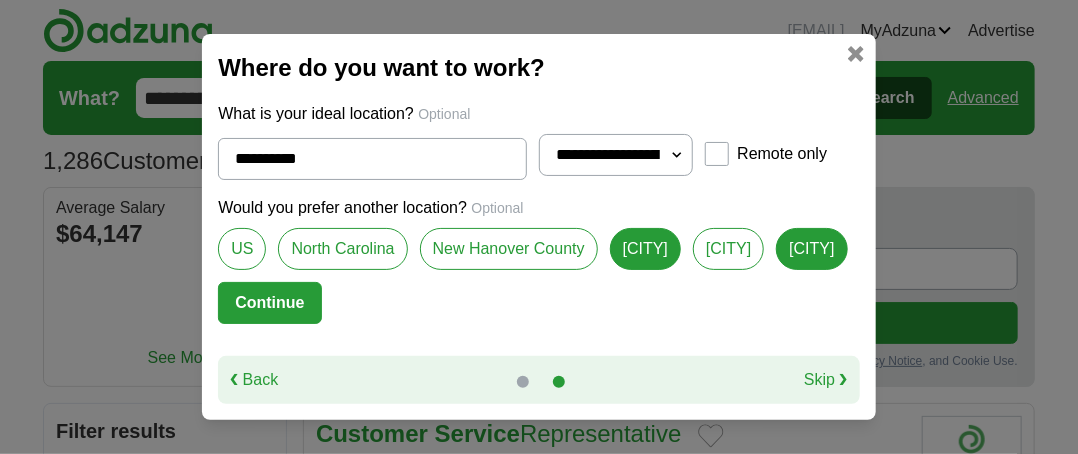 click on "Continue" at bounding box center [269, 303] 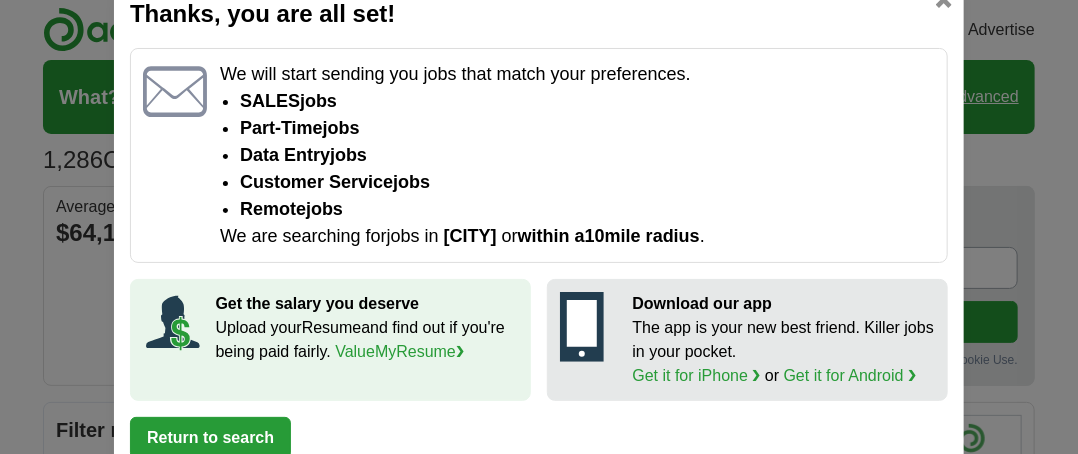scroll, scrollTop: 0, scrollLeft: 0, axis: both 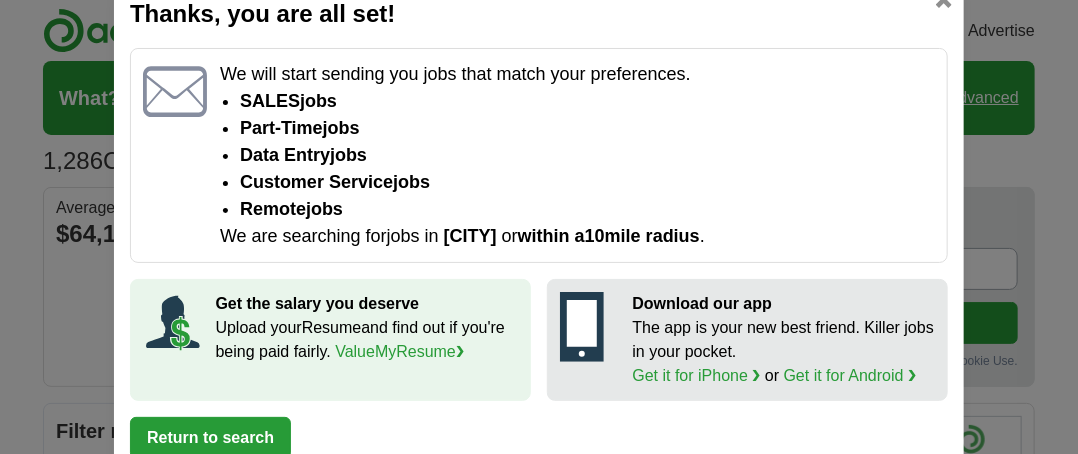 click on "Return to search" at bounding box center (210, 438) 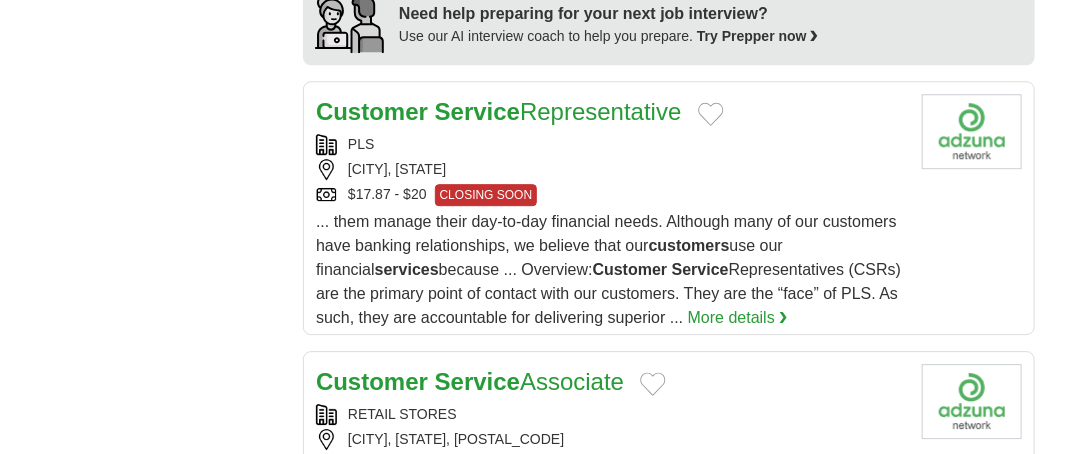 scroll, scrollTop: 2048, scrollLeft: 0, axis: vertical 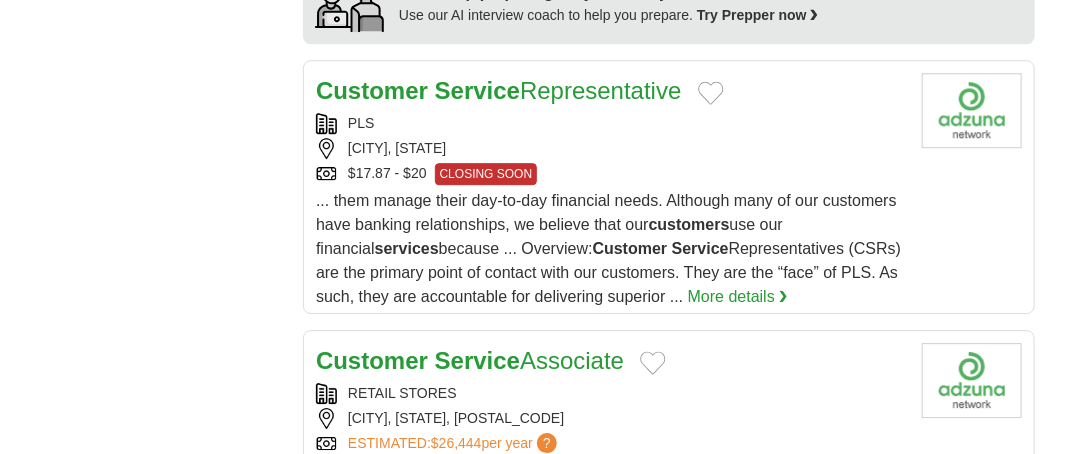 click on "More details ❯" at bounding box center (738, 297) 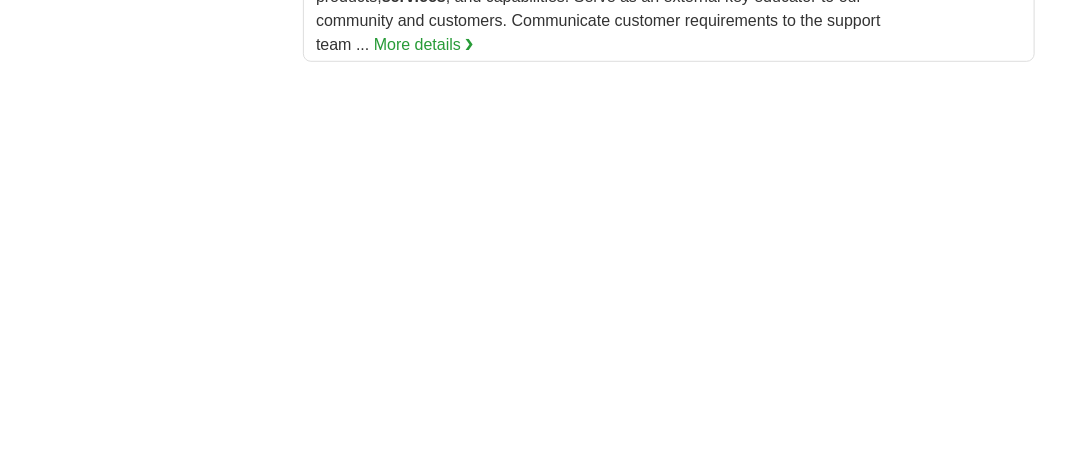 scroll, scrollTop: 3179, scrollLeft: 0, axis: vertical 